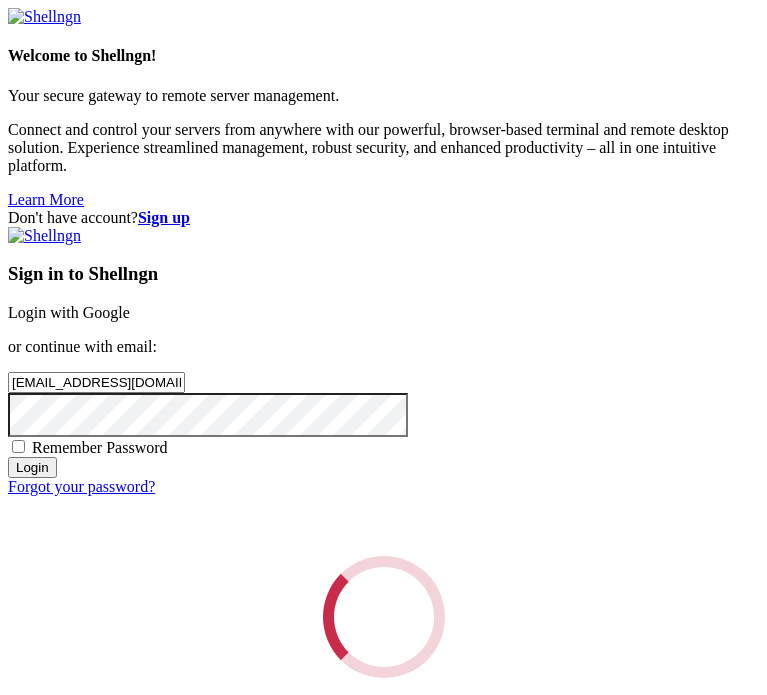 scroll, scrollTop: 0, scrollLeft: 0, axis: both 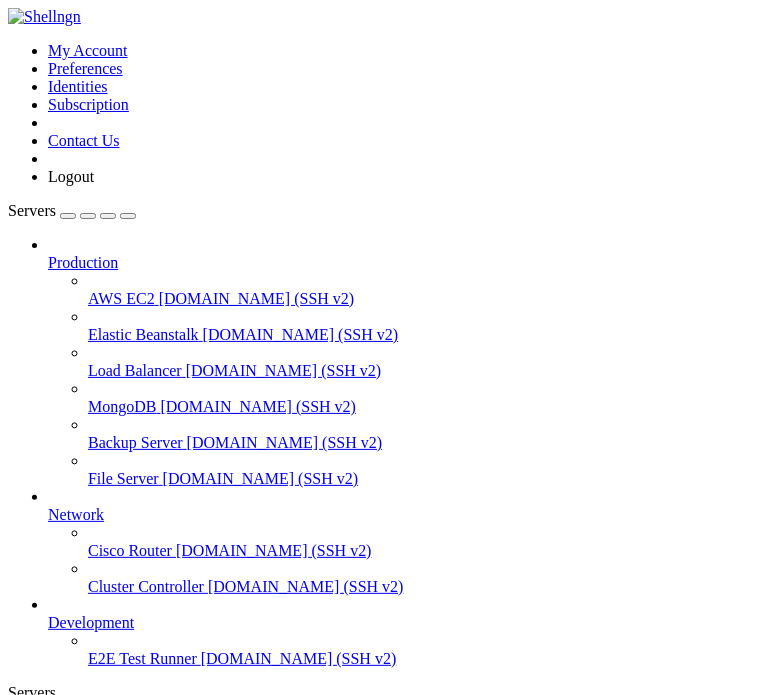 click on "Add Server" at bounding box center [383, 801] 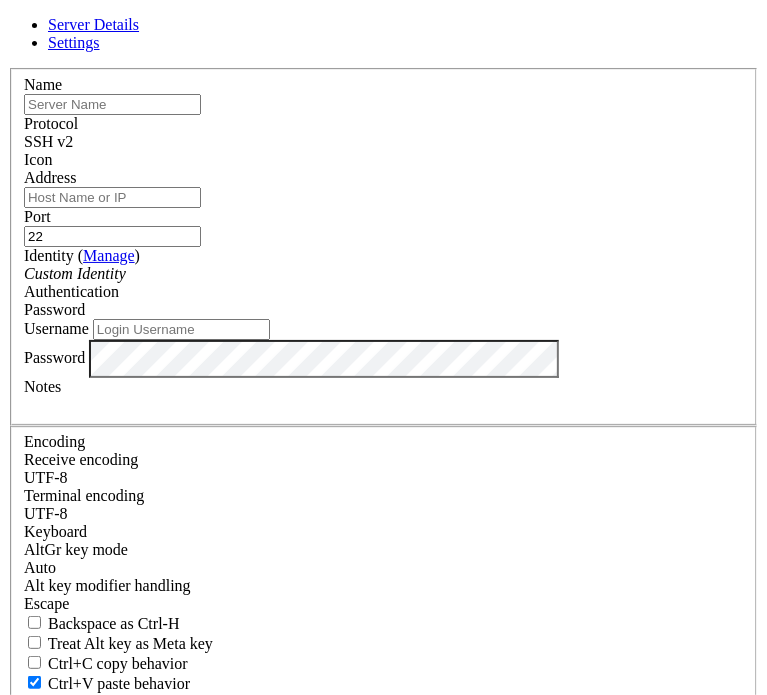 type on "[EMAIL_ADDRESS][DOMAIN_NAME]" 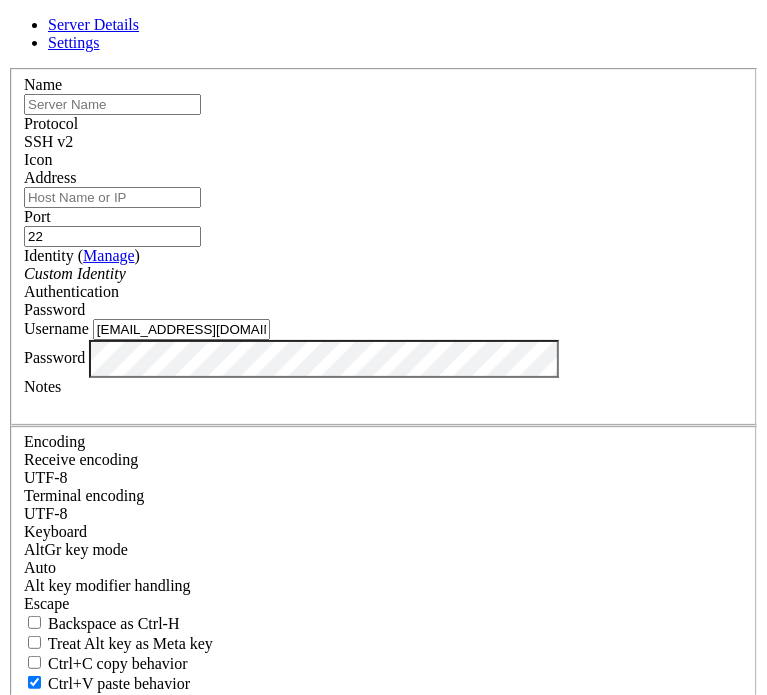 click at bounding box center [112, 104] 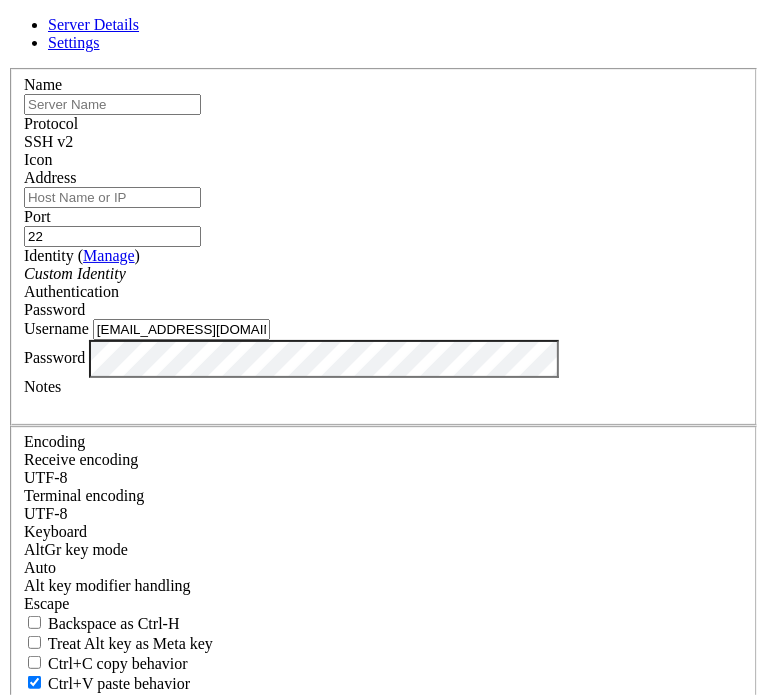 type on "Yondryg" 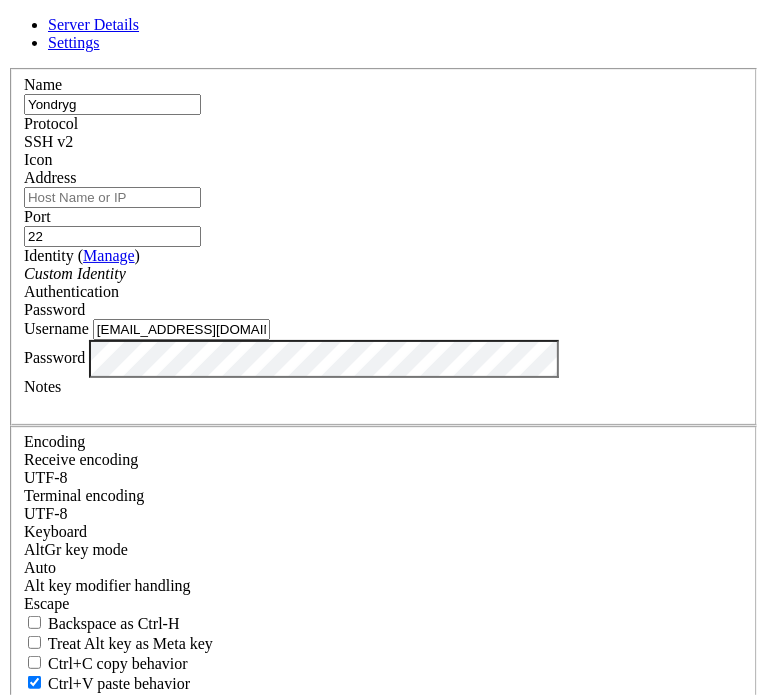 click on "Address" at bounding box center [112, 197] 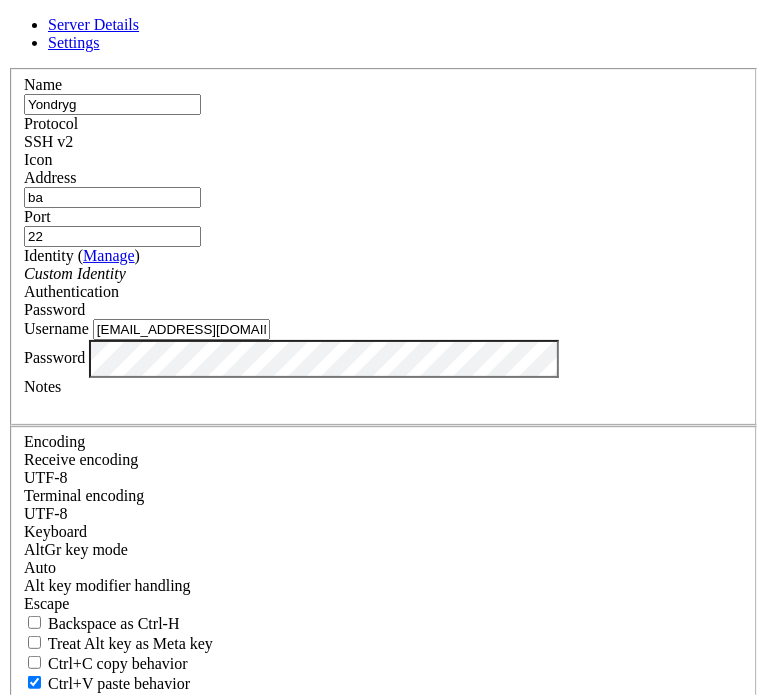 click on "ba" at bounding box center [112, 197] 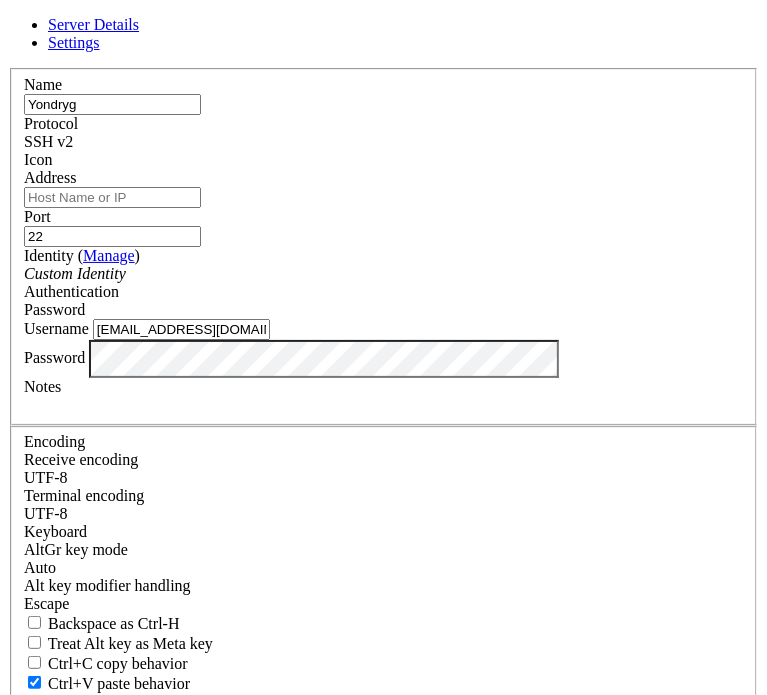 paste on "[EMAIL_ADDRESS][DOMAIN_NAME]" 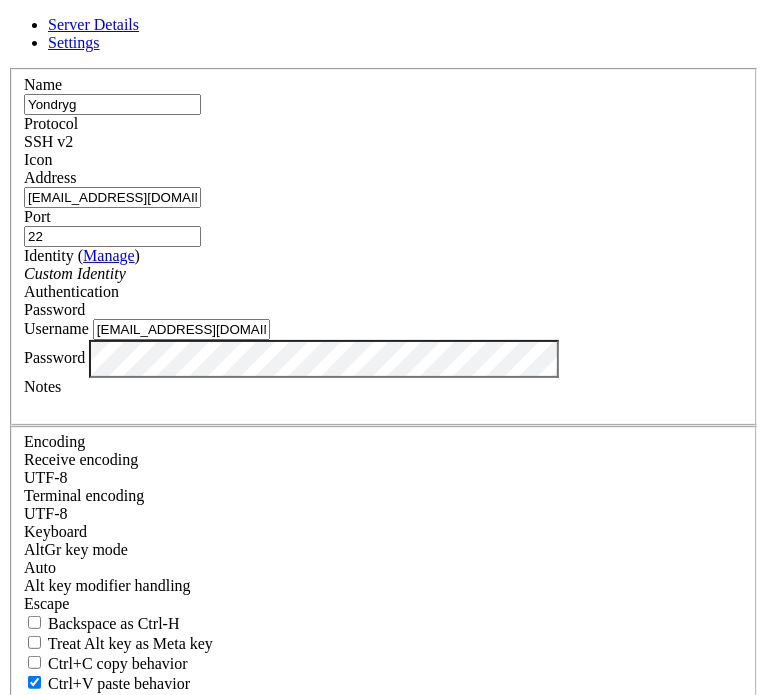 type on "[EMAIL_ADDRESS][DOMAIN_NAME]" 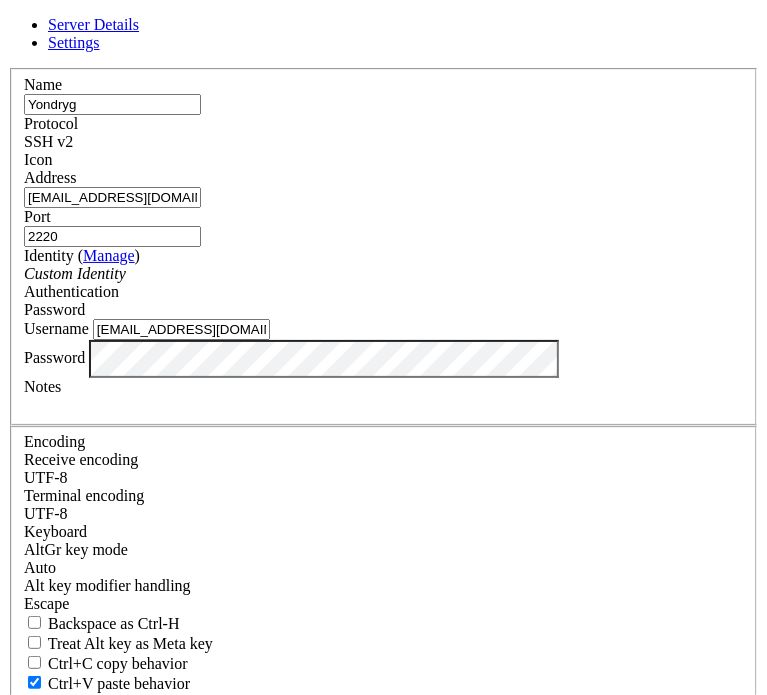 scroll, scrollTop: 200, scrollLeft: 0, axis: vertical 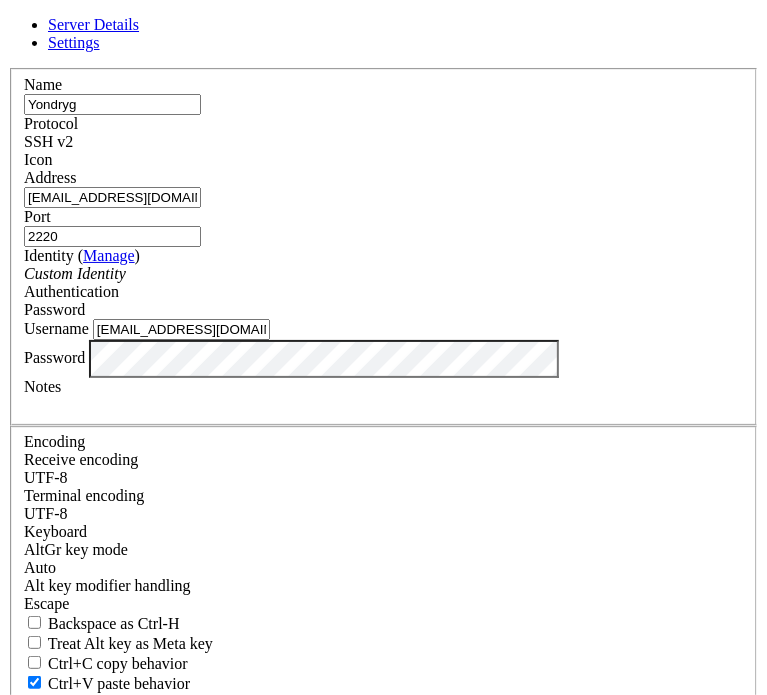 type on "2220" 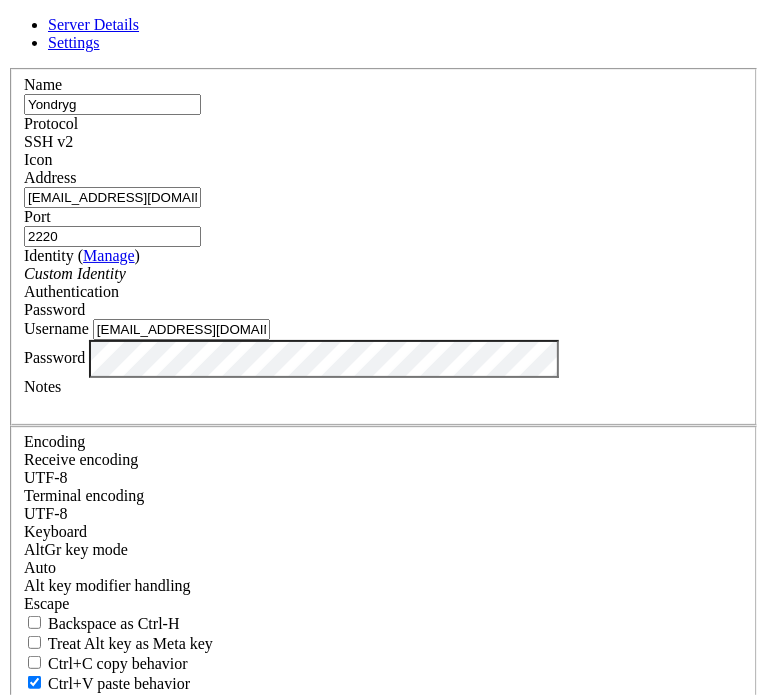 drag, startPoint x: 403, startPoint y: 462, endPoint x: 125, endPoint y: 459, distance: 278.01617 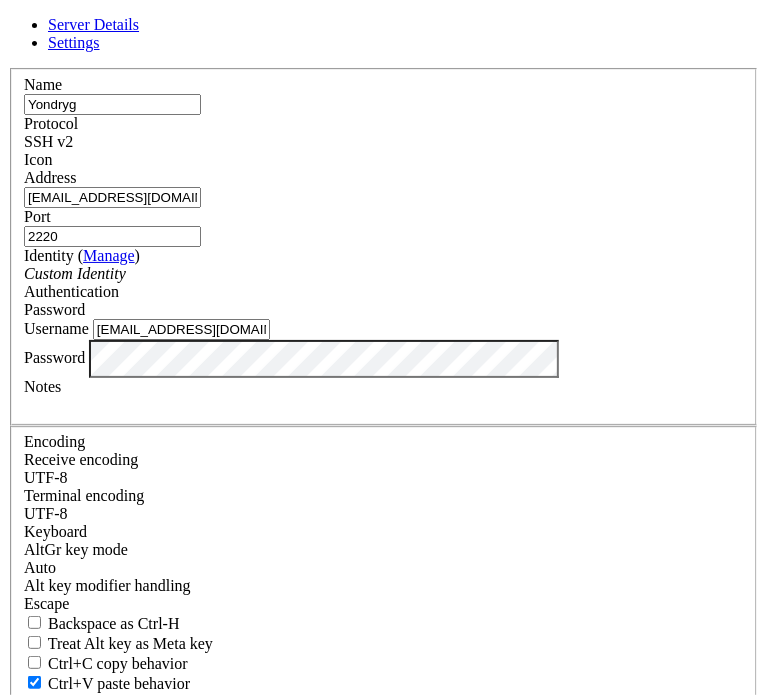 click on "Name
[PERSON_NAME]
Protocol
SSH v2
Icon
Address
[EMAIL_ADDRESS][DOMAIN_NAME]
Port
2220" at bounding box center (383, 435) 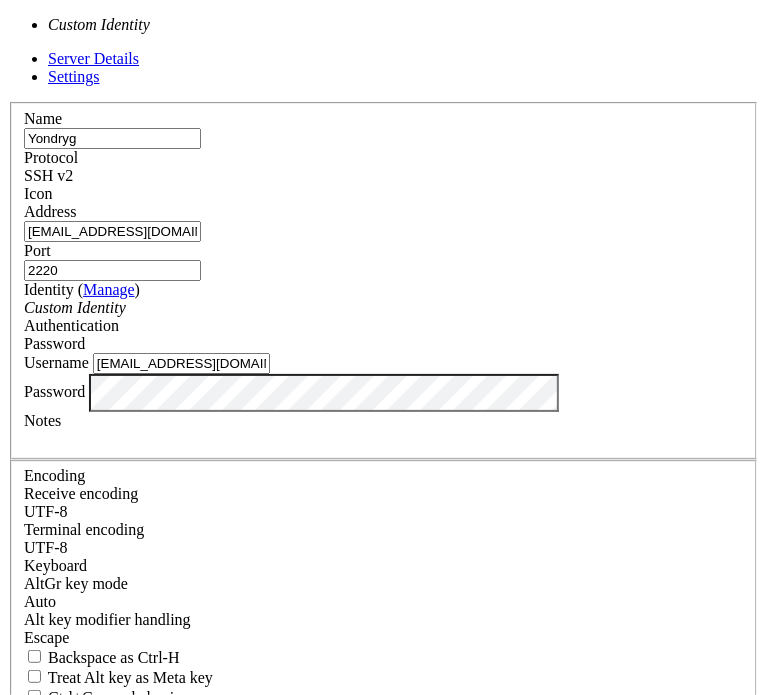 click on "Custom Identity" at bounding box center [383, 308] 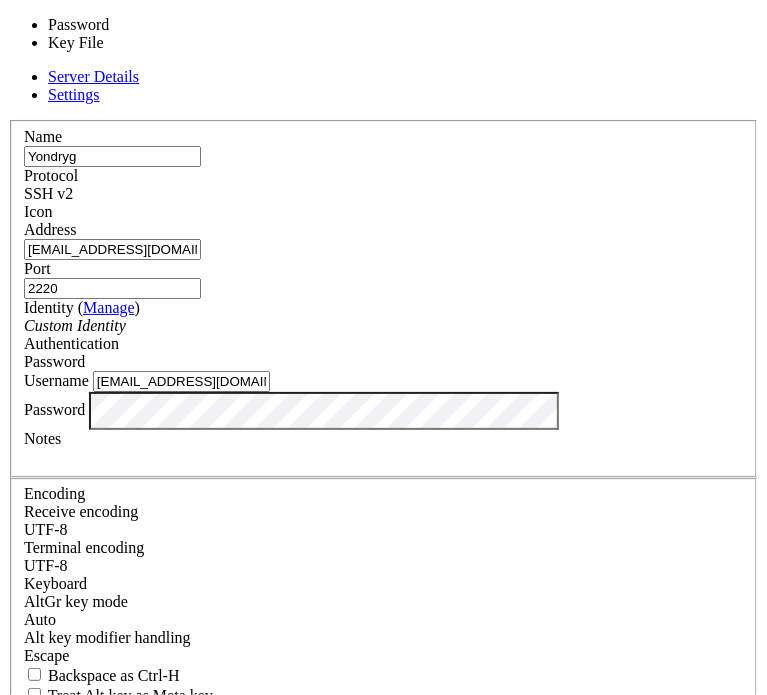 click on "Password" at bounding box center [383, 362] 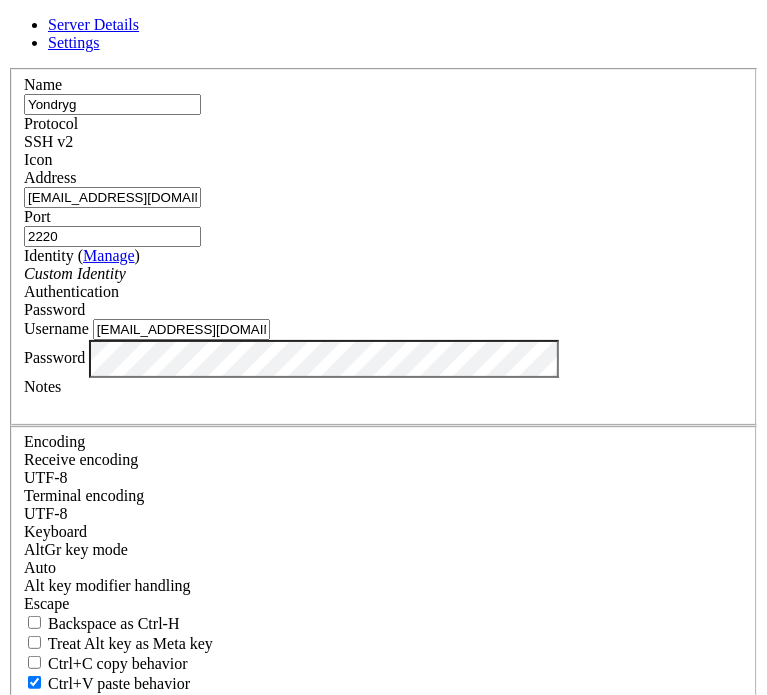 click on "Password" at bounding box center [383, 310] 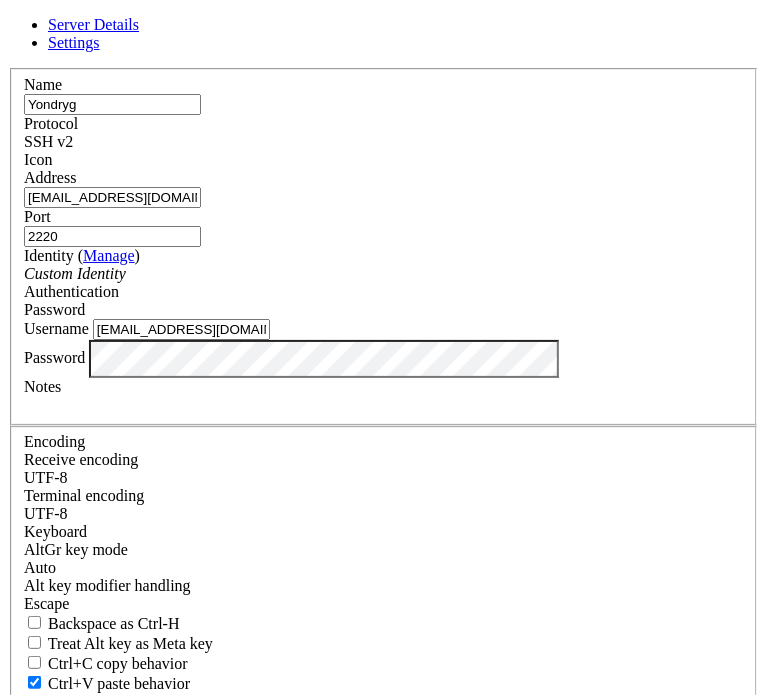 click on "Password" at bounding box center (383, 310) 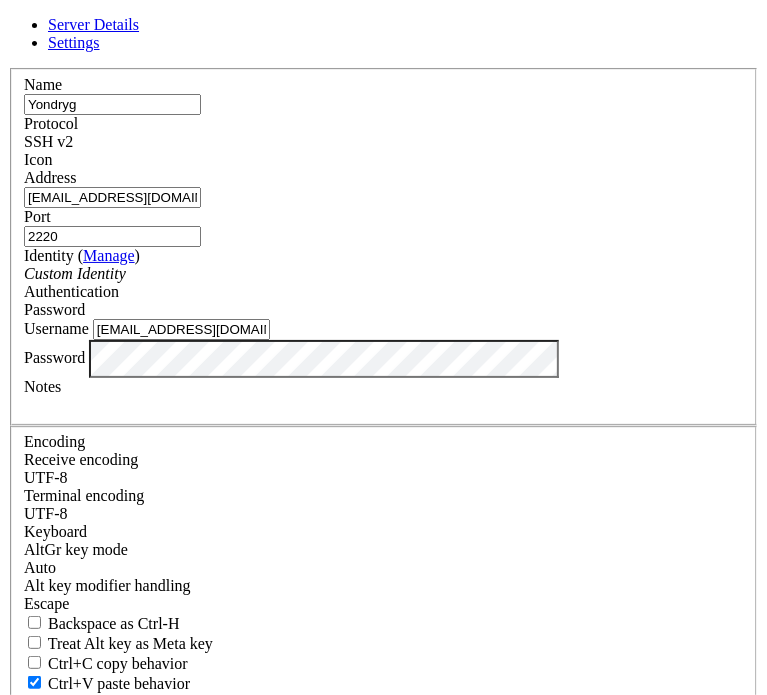 click on "Password" at bounding box center (383, 310) 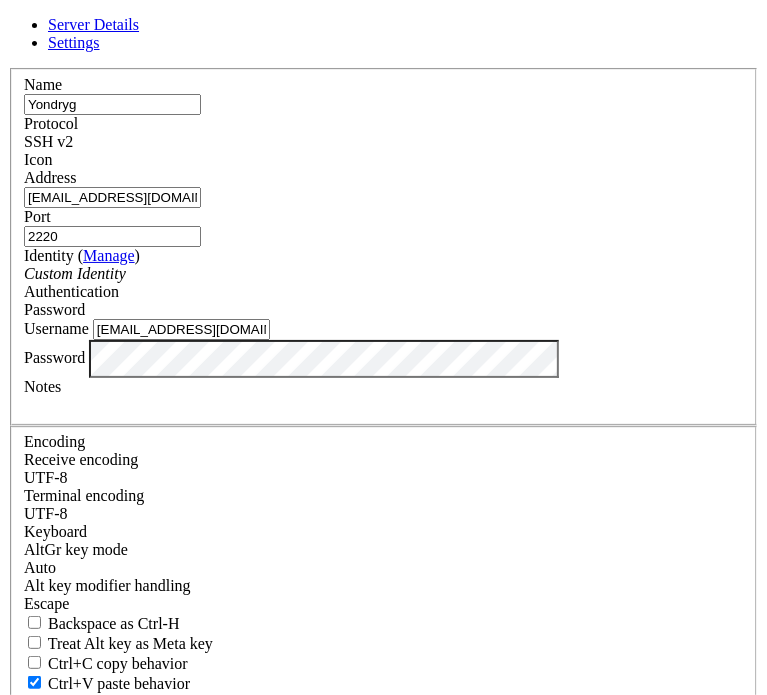 click on "[EMAIL_ADDRESS][DOMAIN_NAME]" at bounding box center (181, 329) 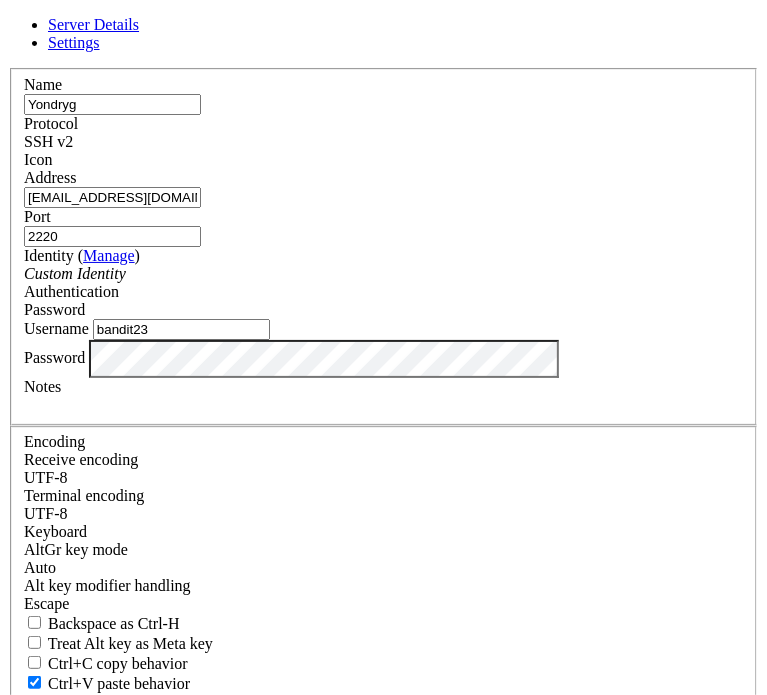 type on "bandit23" 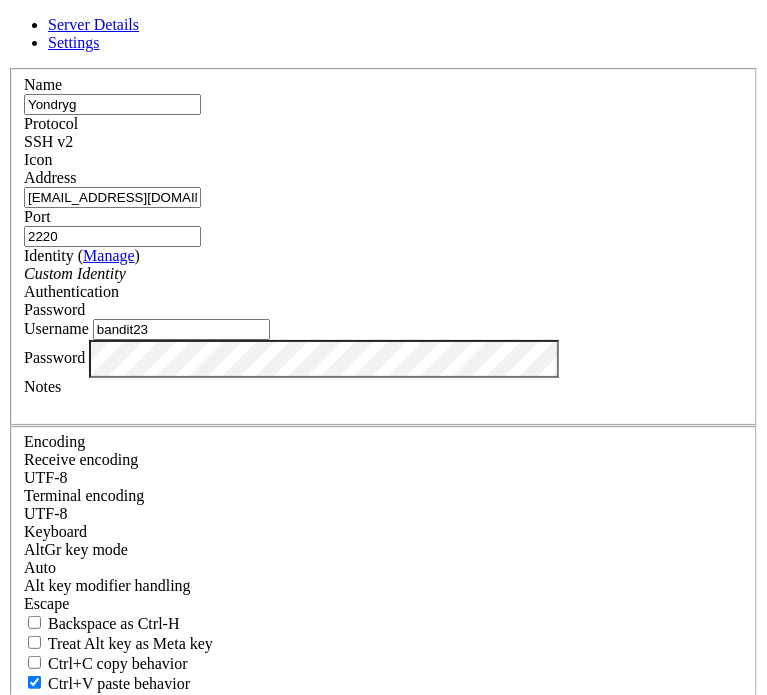 click on "Name
[PERSON_NAME]
Protocol
SSH v2
Icon
Address
[EMAIL_ADDRESS][DOMAIN_NAME]
Port
2220" at bounding box center (383, 435) 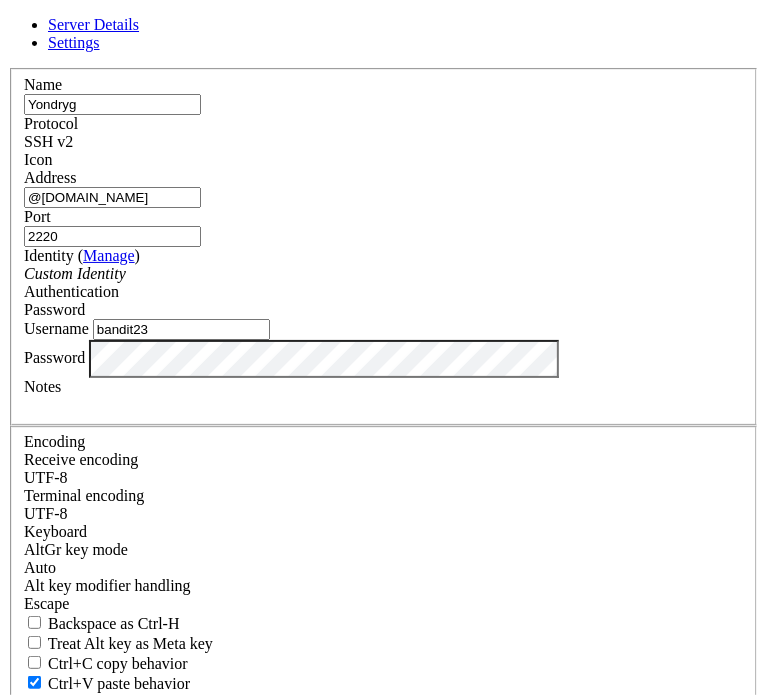 scroll, scrollTop: 246, scrollLeft: 0, axis: vertical 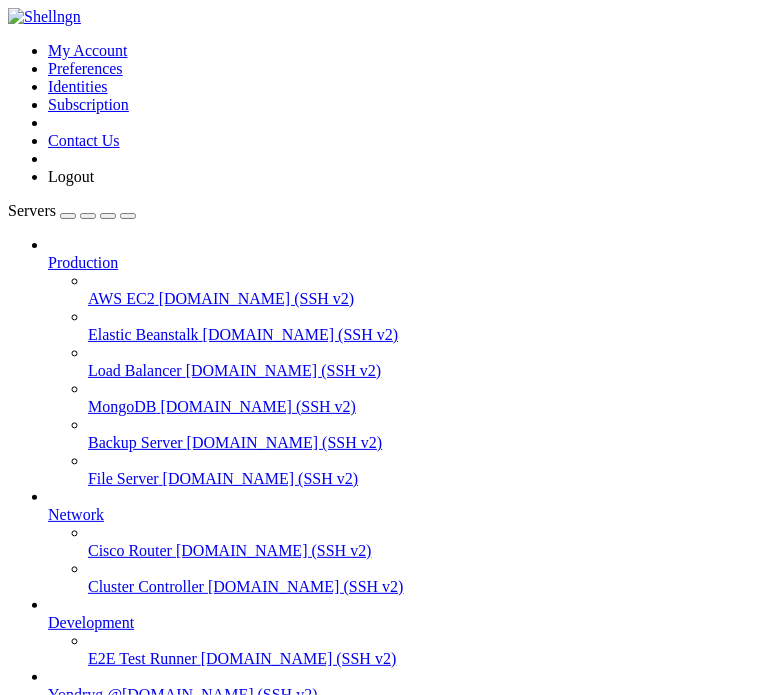 click on "Connect" at bounding box center (139, 889) 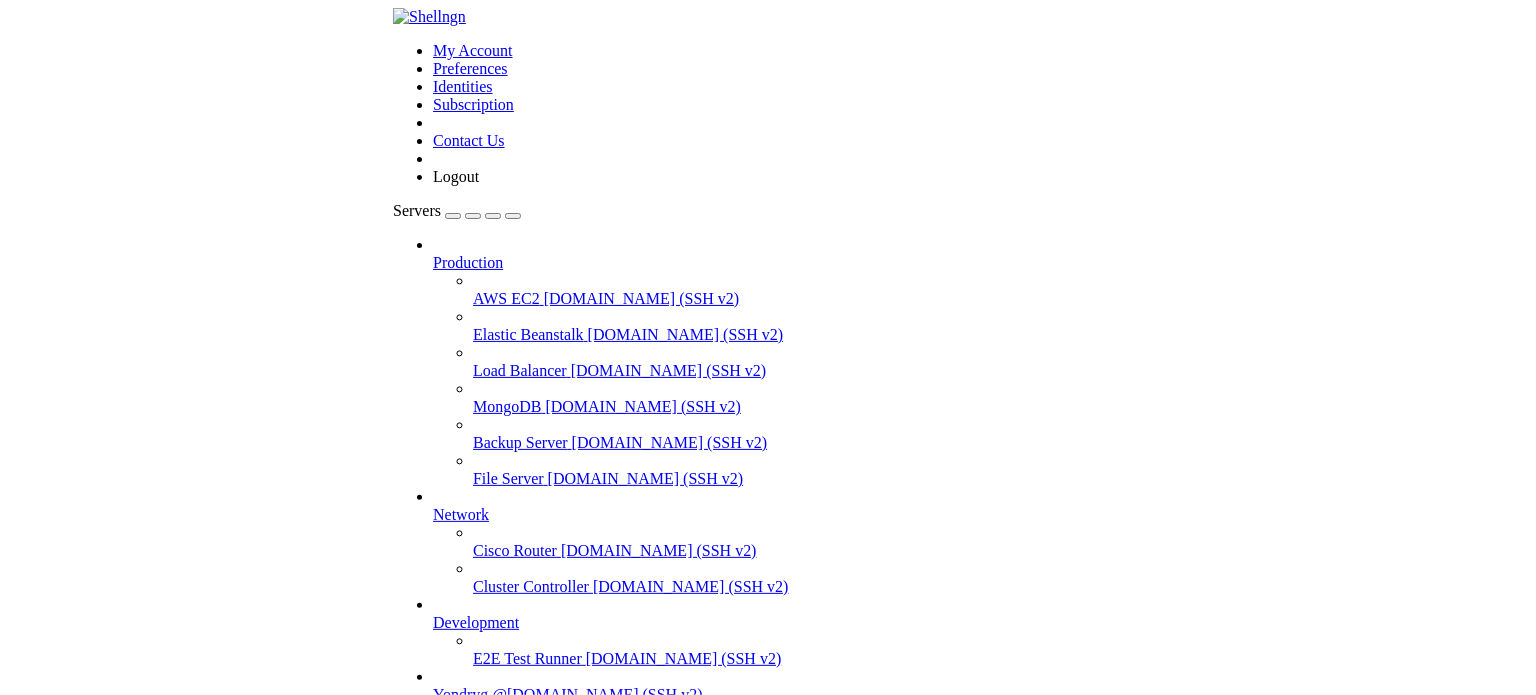 scroll, scrollTop: 0, scrollLeft: 0, axis: both 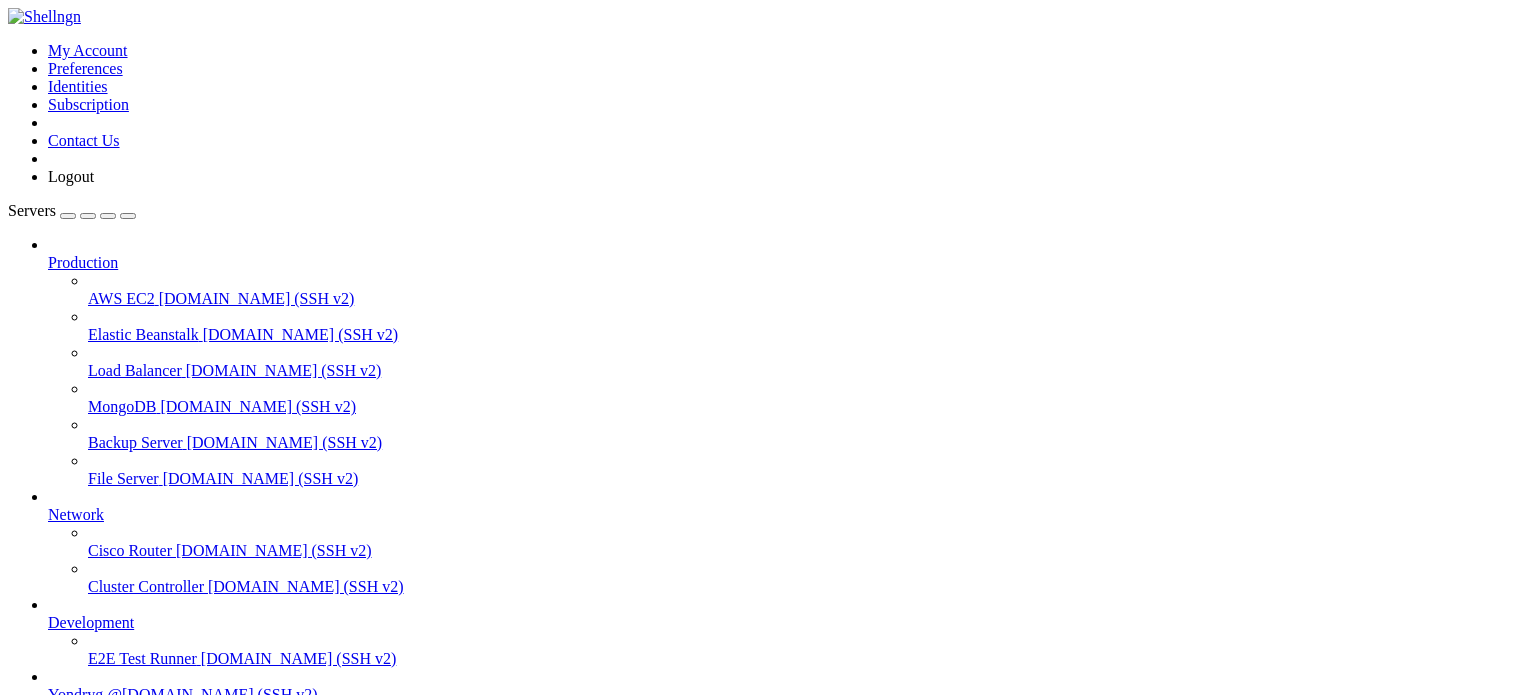 click on "bandit23@@[DOMAIN_NAME]'s password:" 